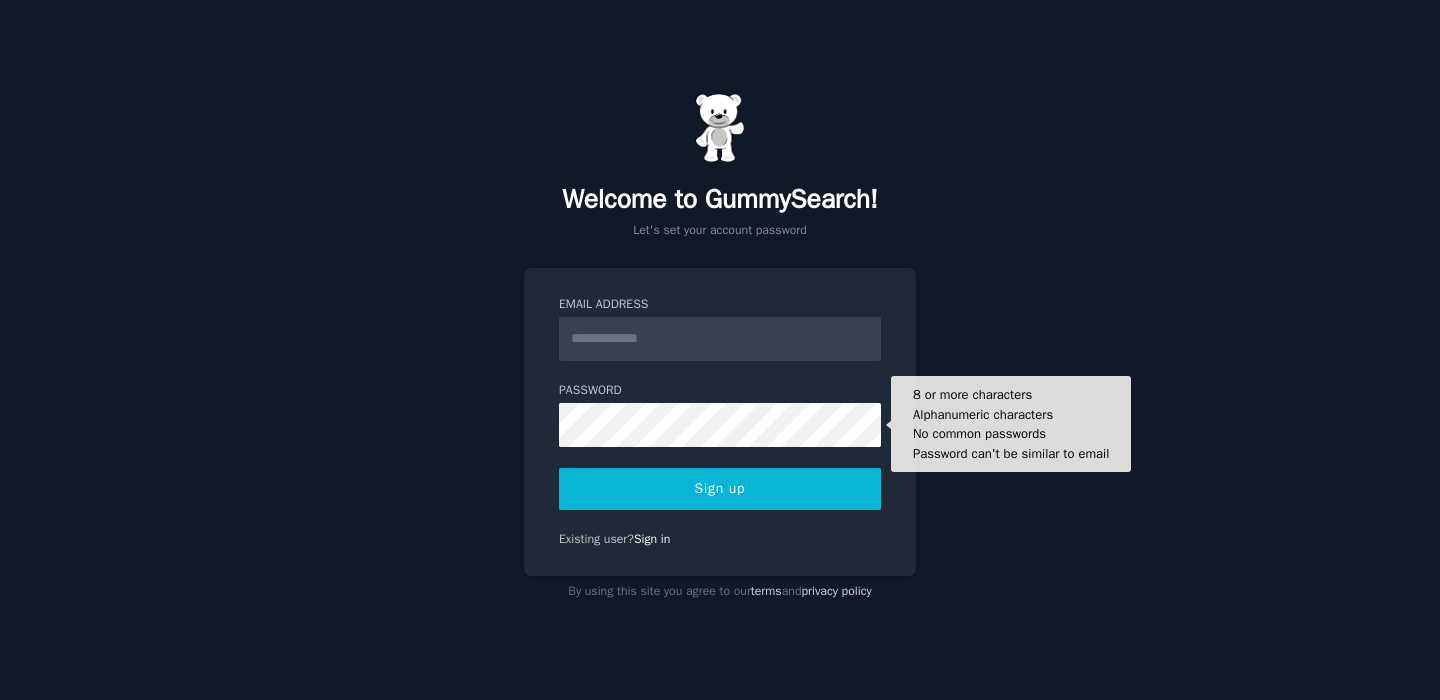 scroll, scrollTop: 0, scrollLeft: 0, axis: both 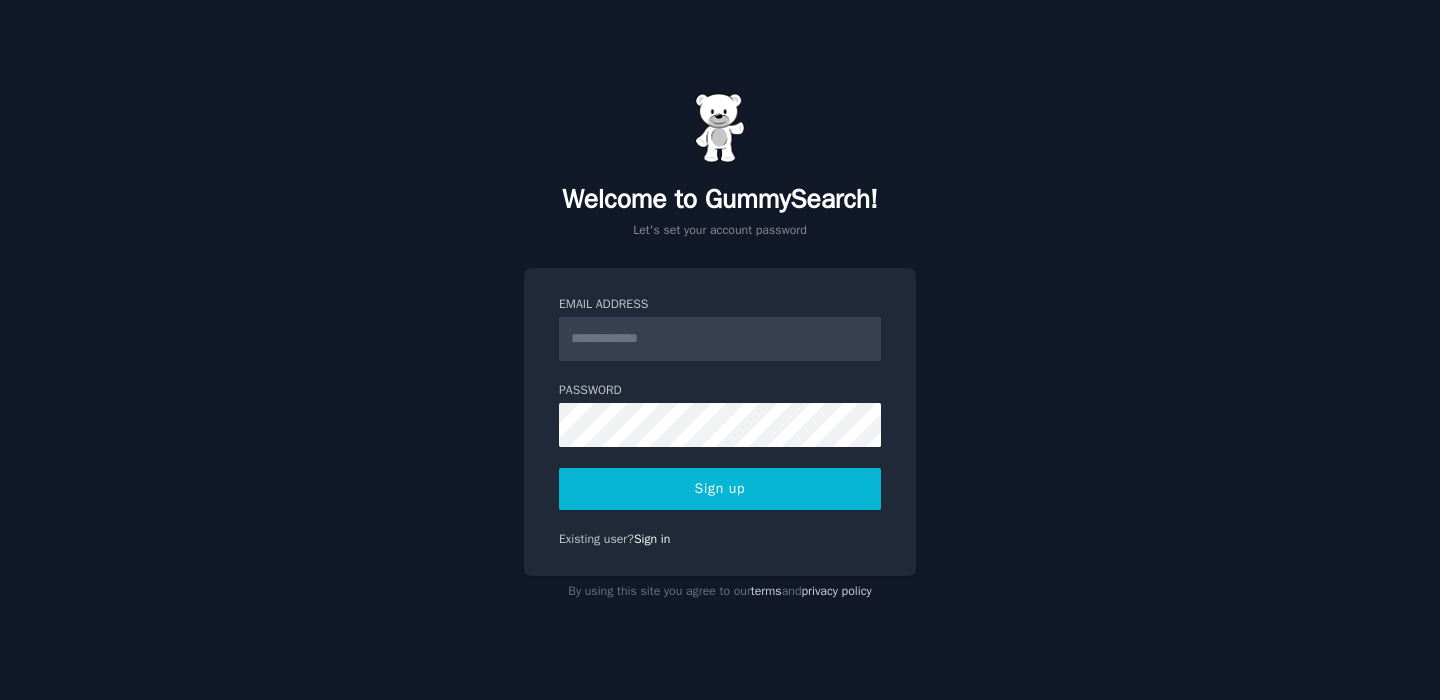 click on "Email Address" at bounding box center [720, 339] 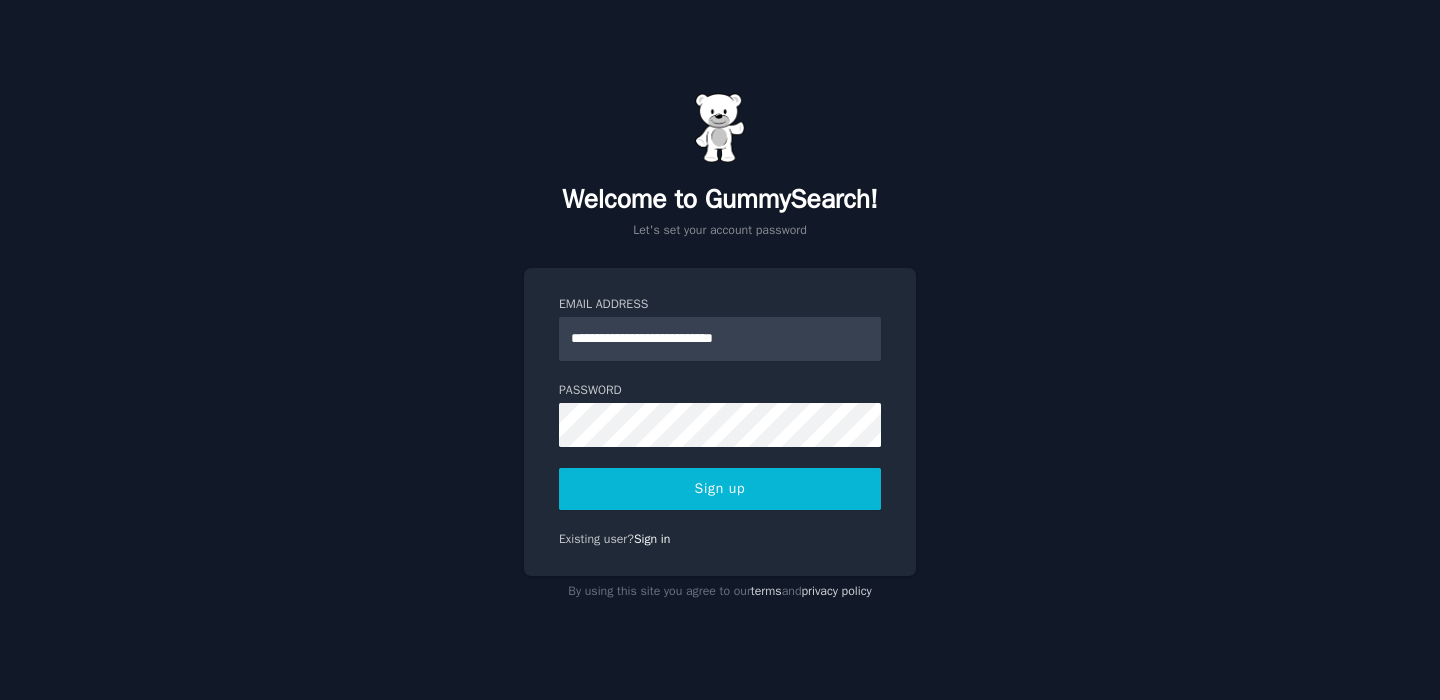 click on "Sign up" at bounding box center [720, 489] 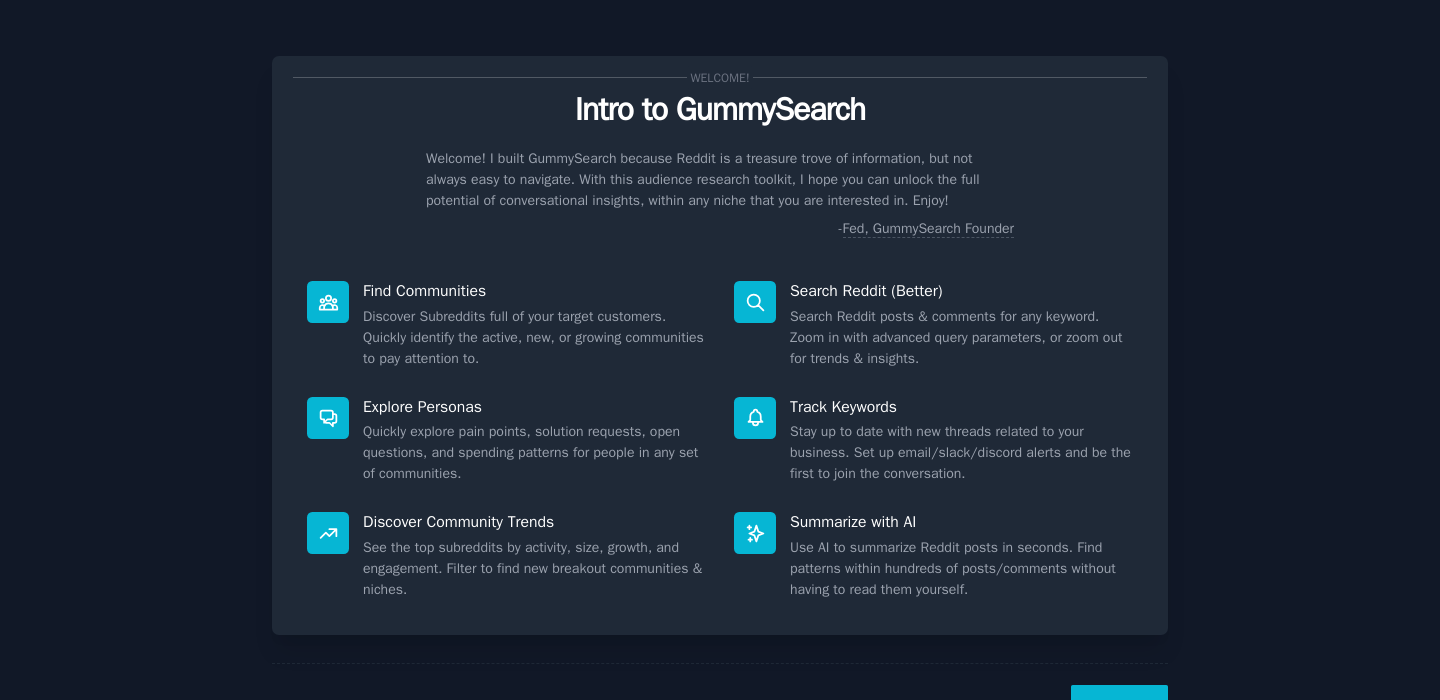 scroll, scrollTop: 0, scrollLeft: 0, axis: both 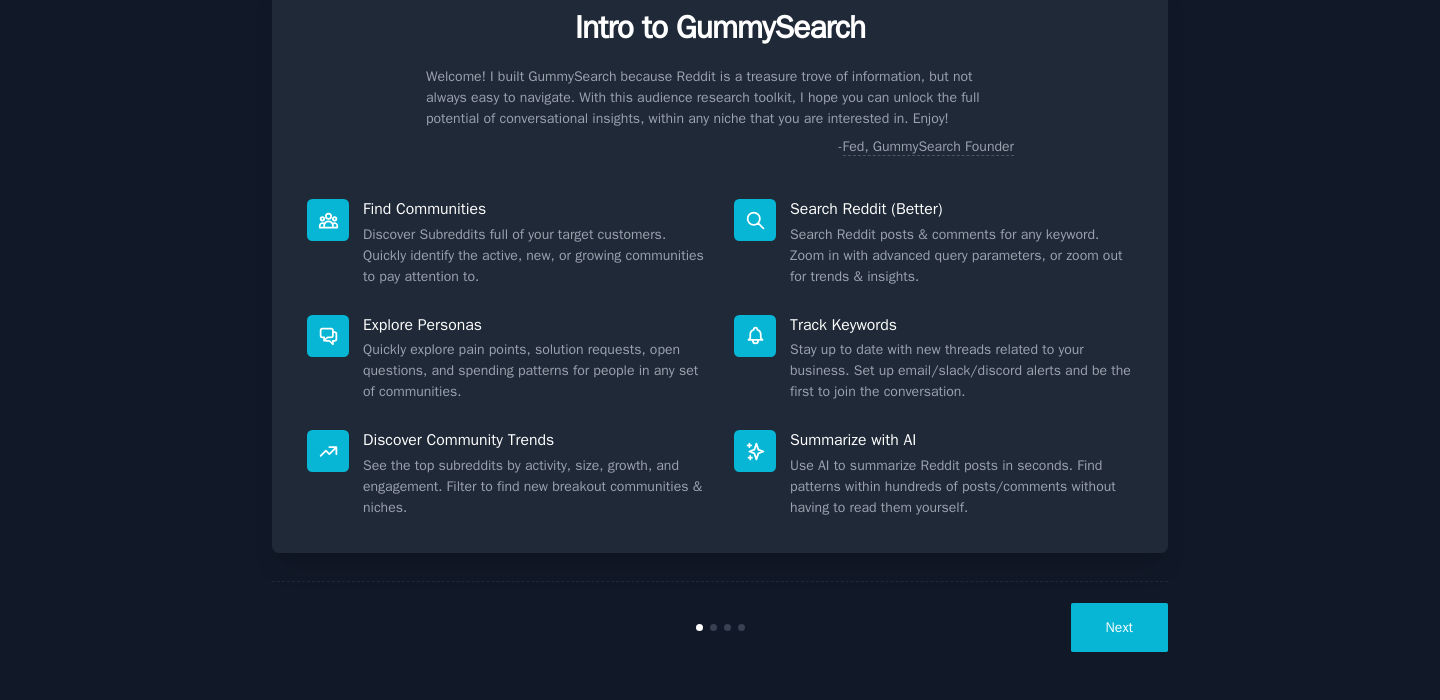 click on "Next" at bounding box center [1119, 627] 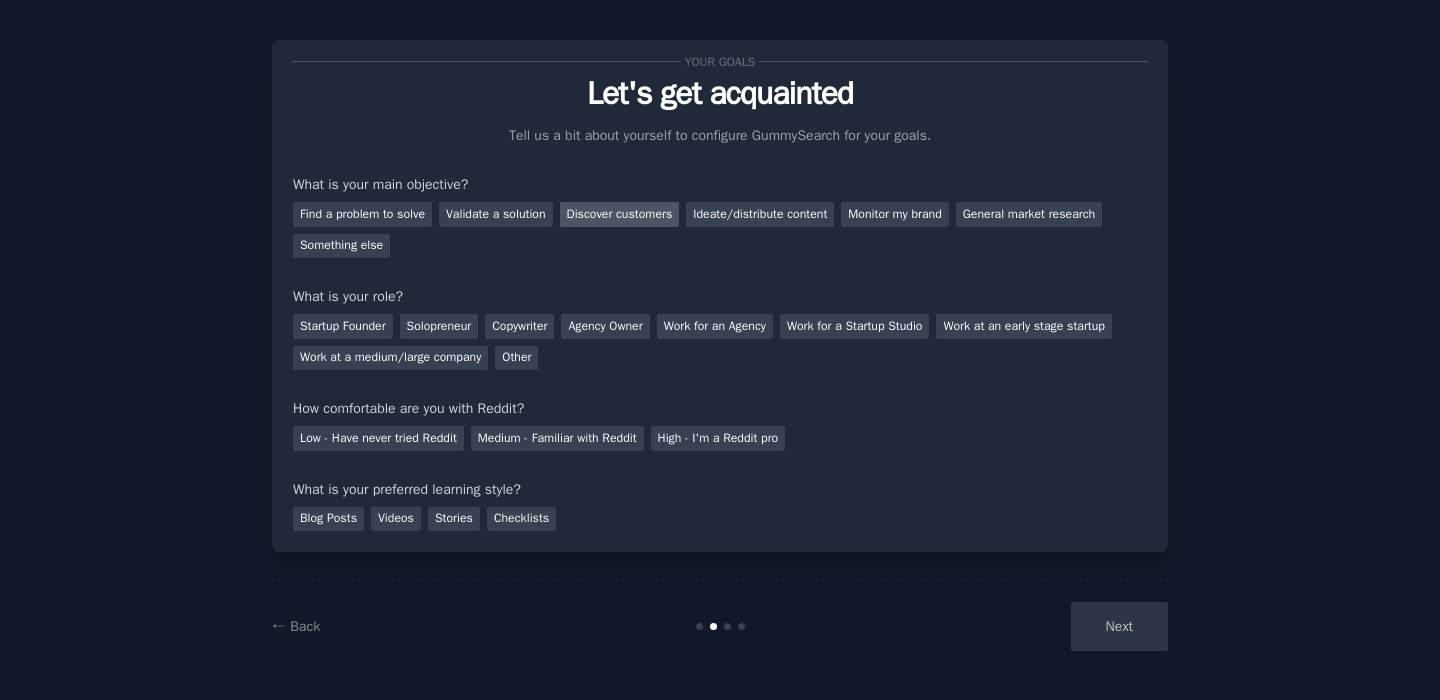 click on "Discover customers" at bounding box center [620, 214] 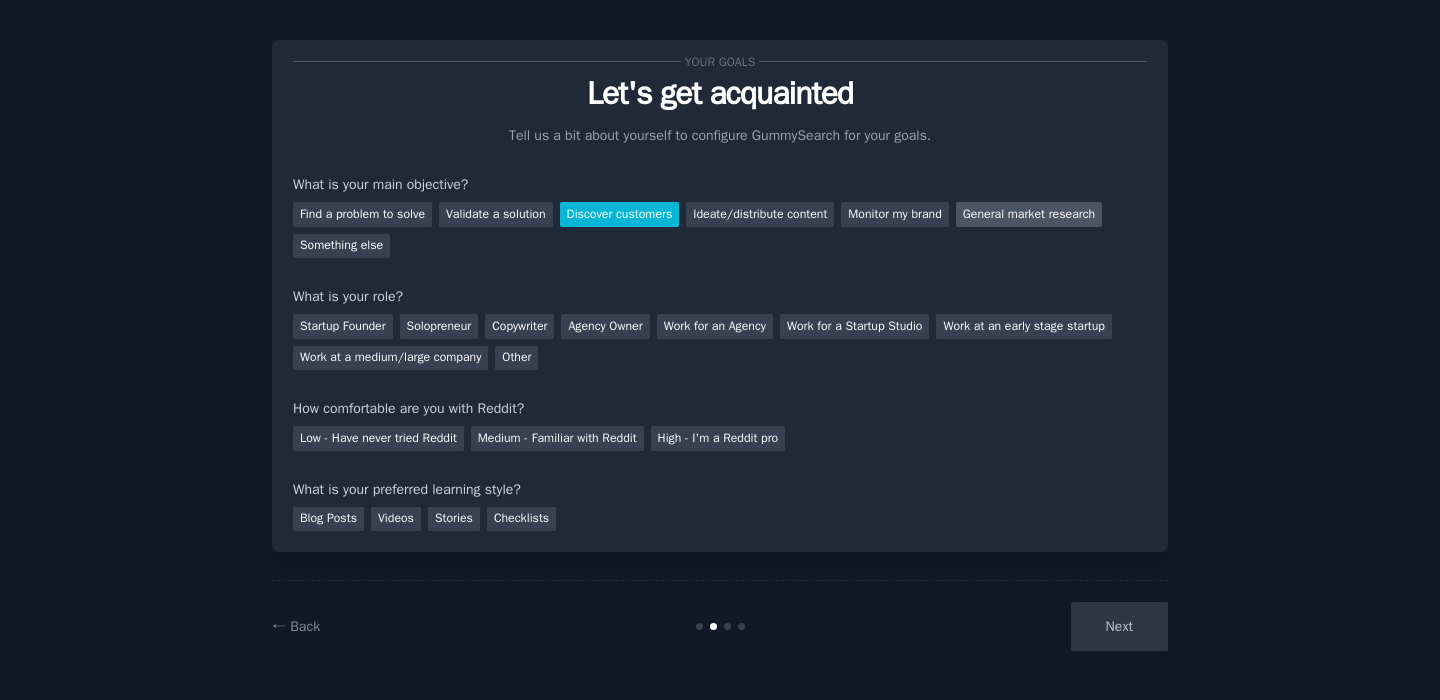 click on "General market research" at bounding box center [1029, 214] 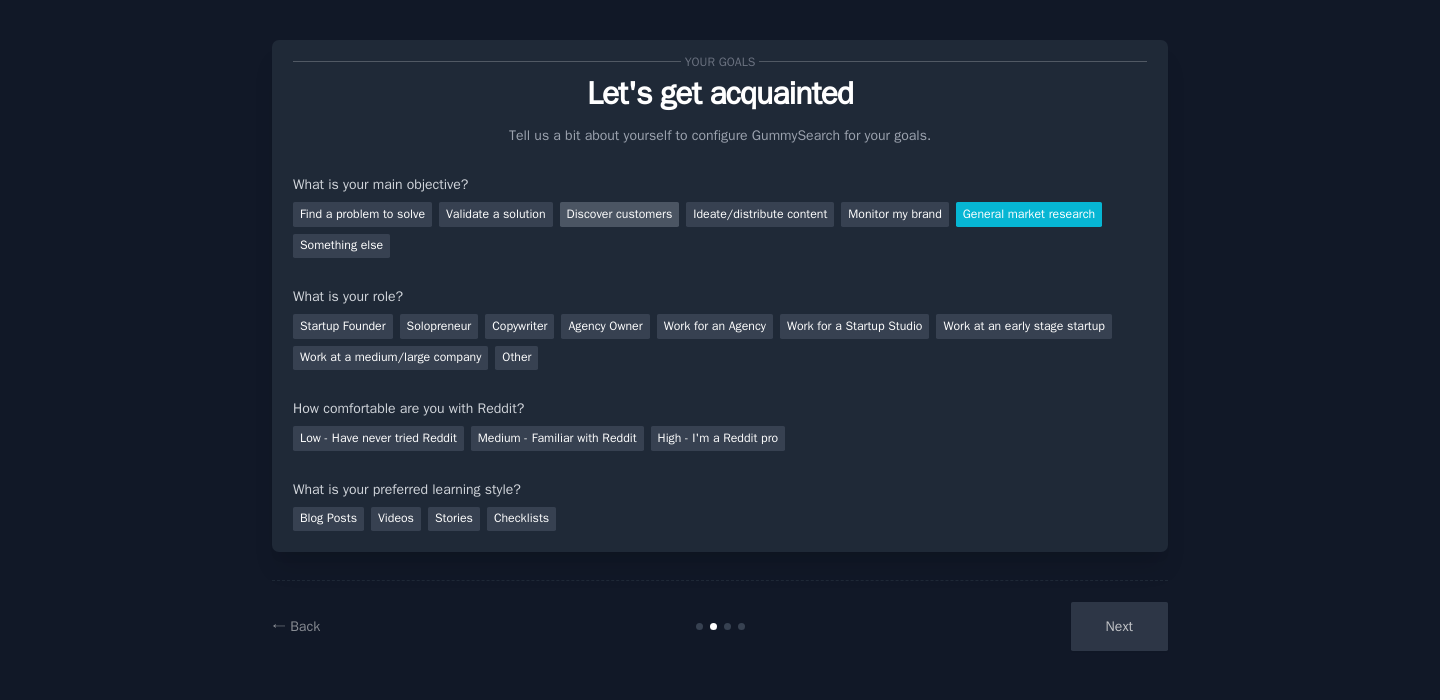 click on "Discover customers" at bounding box center [620, 214] 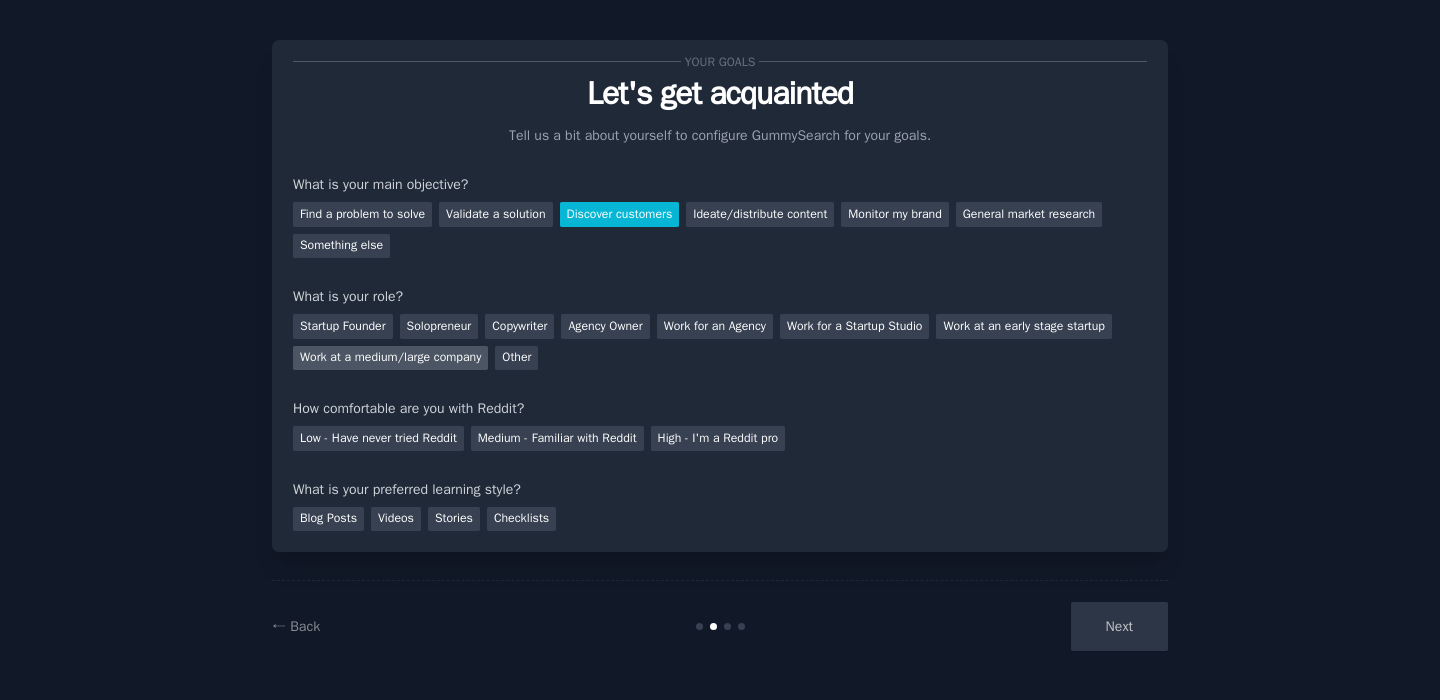 click on "Work at a medium/large company" at bounding box center [390, 358] 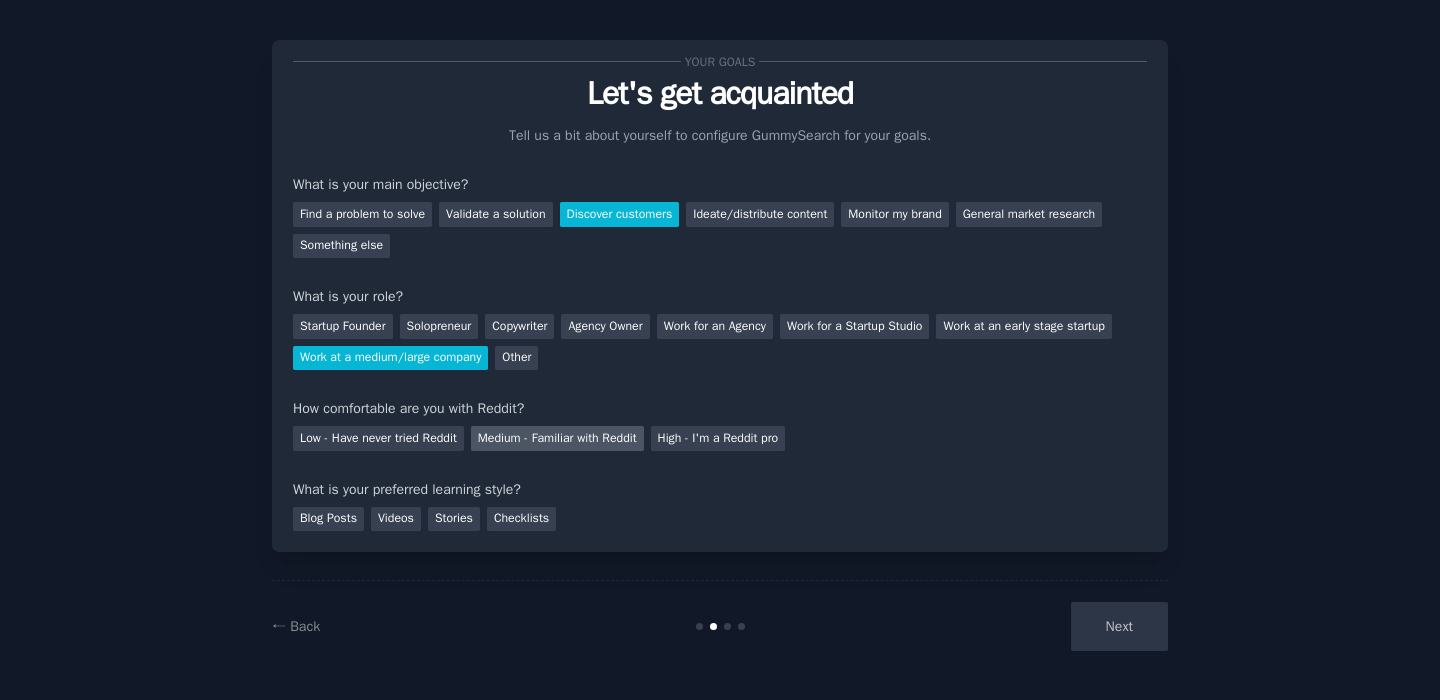 click on "Medium - Familiar with Reddit" at bounding box center (557, 438) 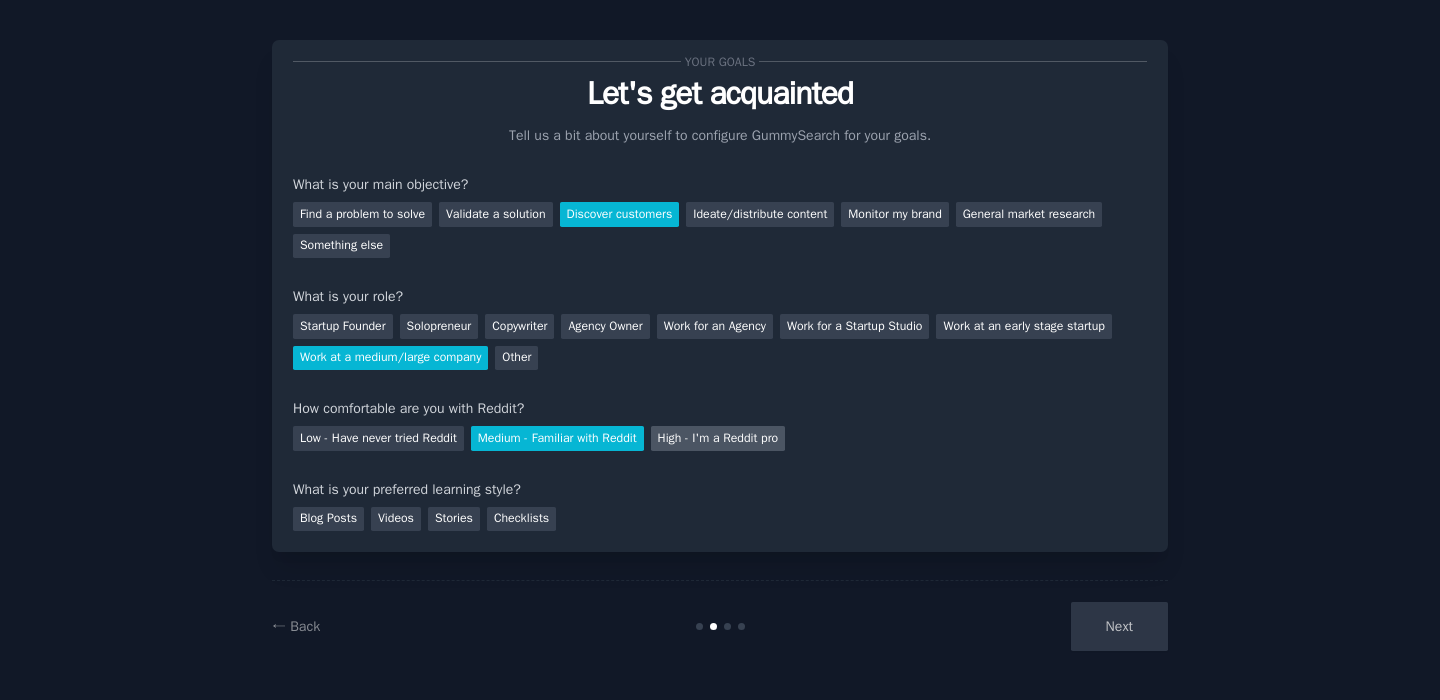 click on "High - I'm a Reddit pro" at bounding box center (718, 438) 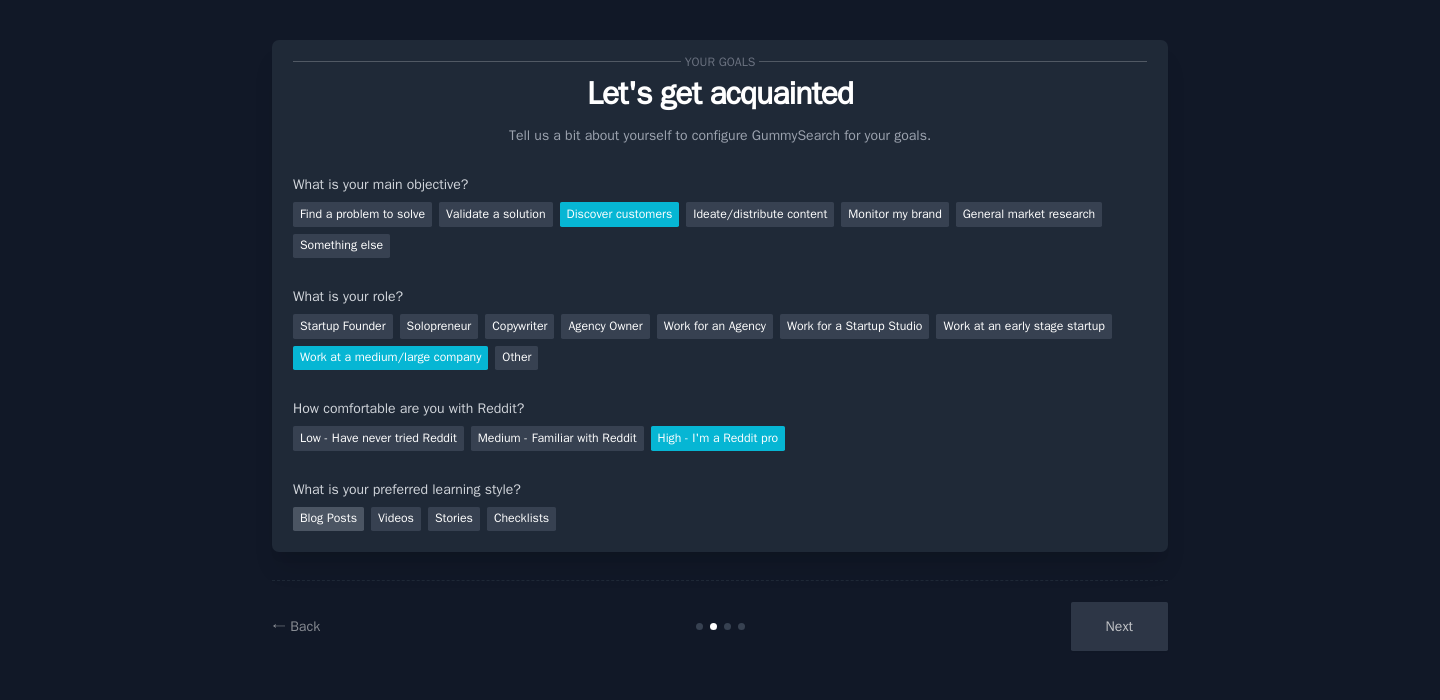 click on "Blog Posts" at bounding box center (328, 519) 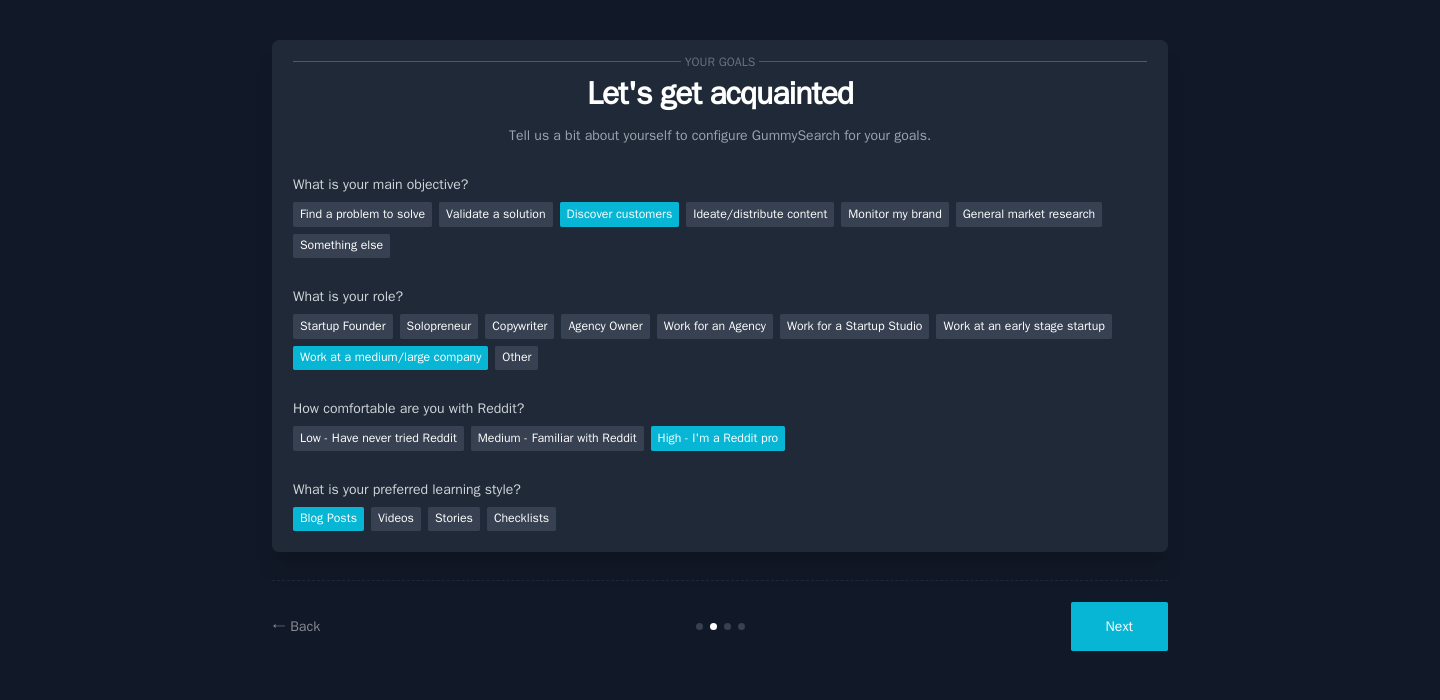 click on "Next" at bounding box center [1119, 626] 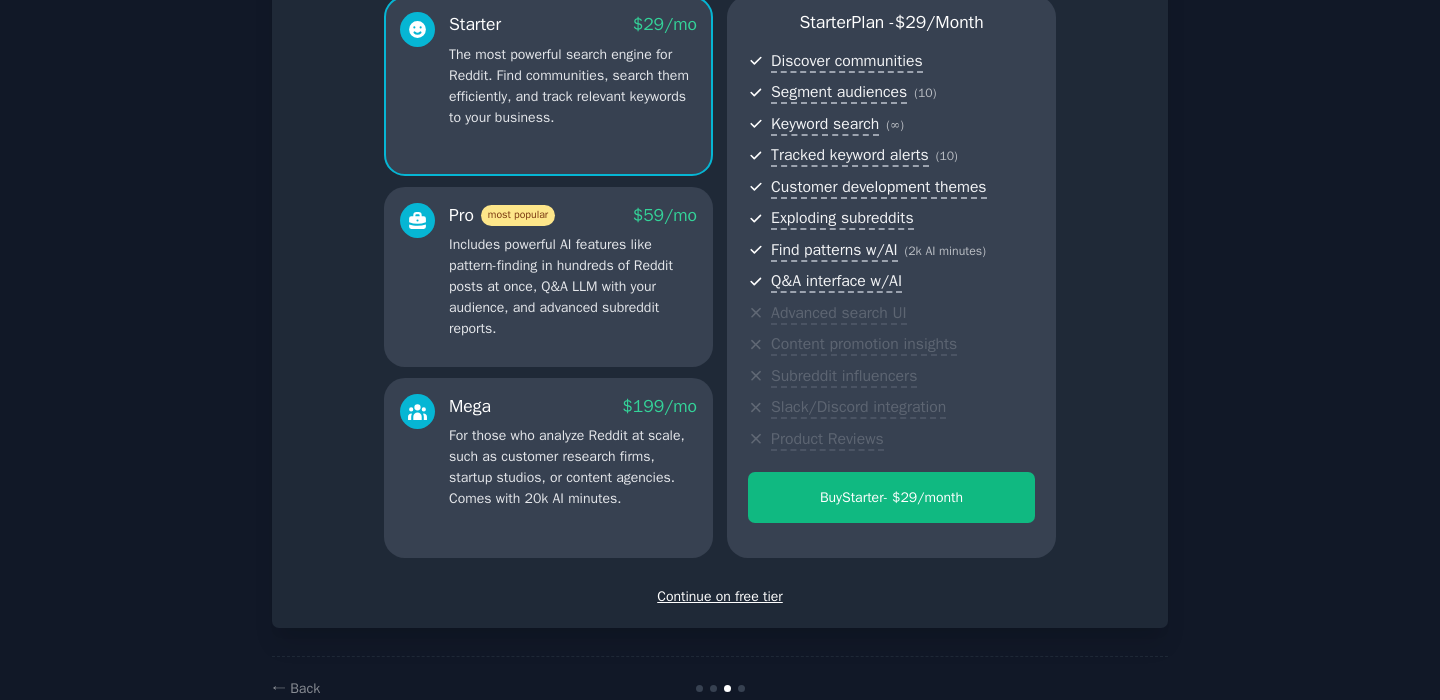 scroll, scrollTop: 231, scrollLeft: 0, axis: vertical 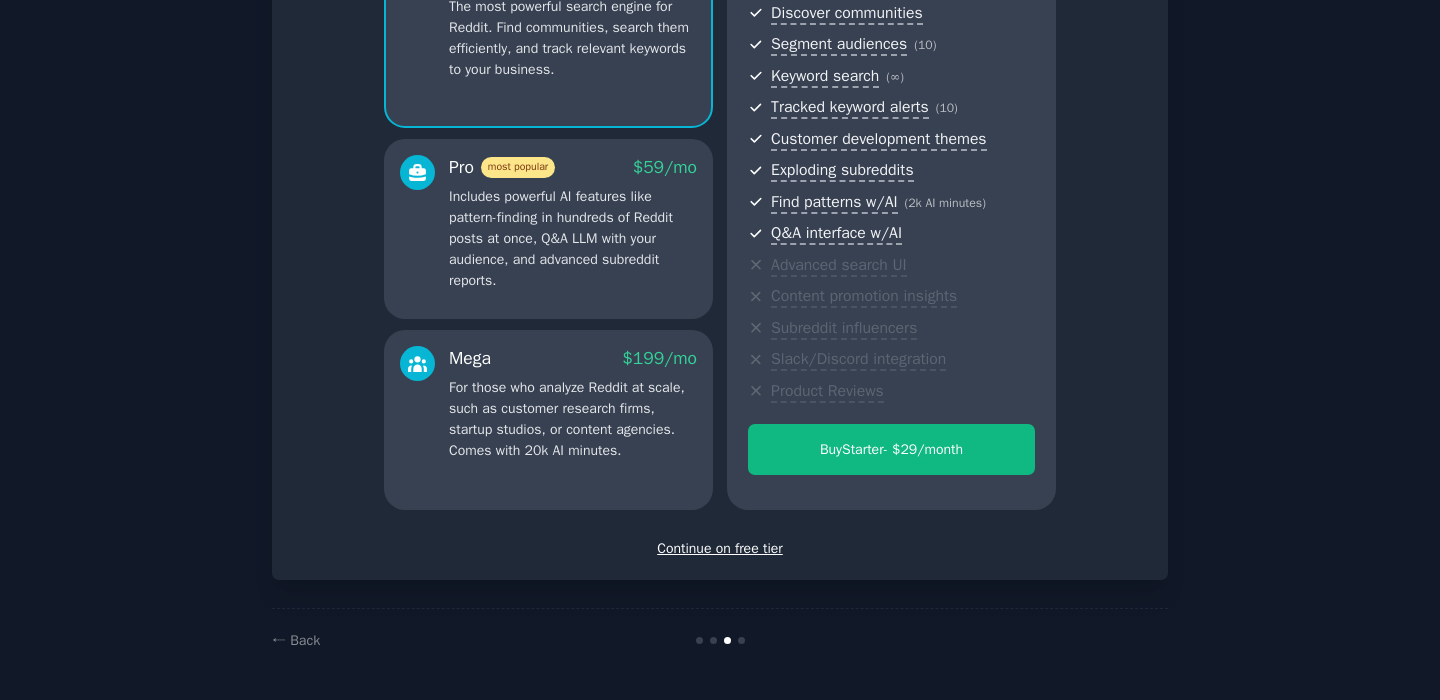 click on "Continue on free tier" at bounding box center (720, 548) 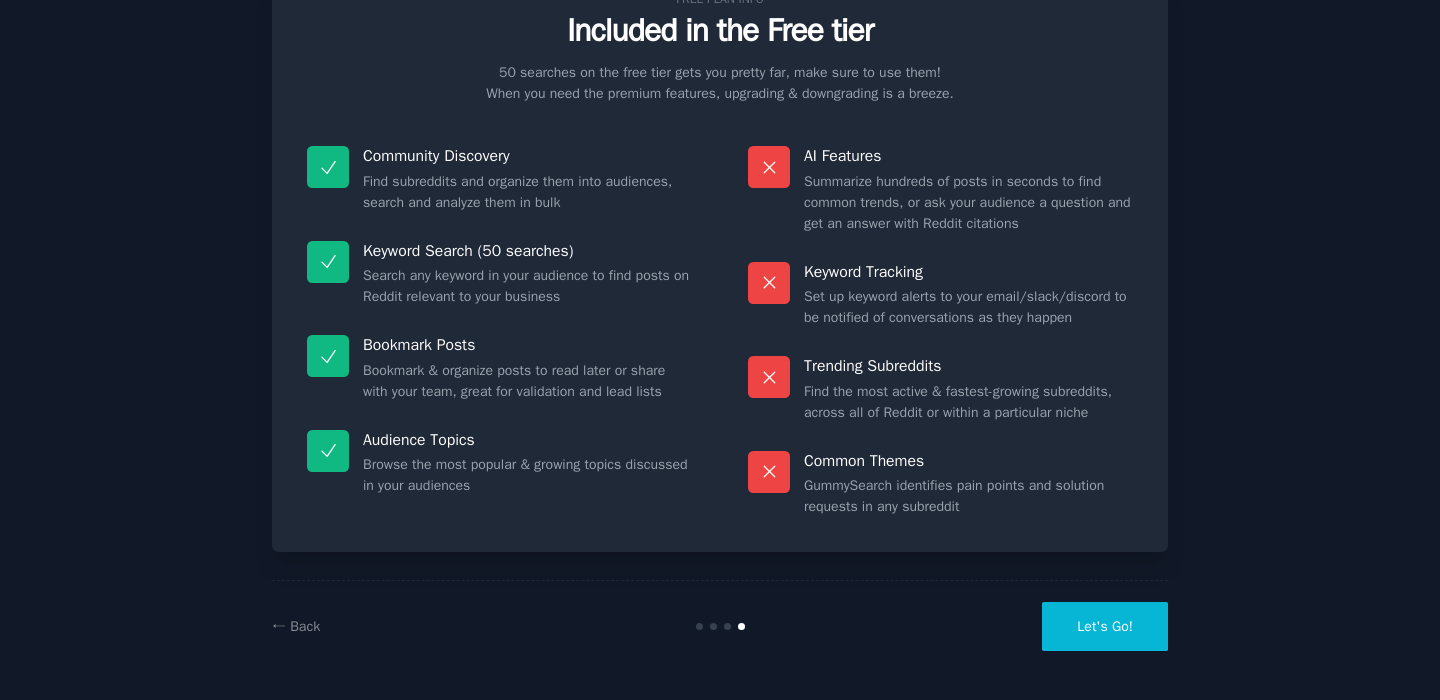 scroll, scrollTop: 79, scrollLeft: 0, axis: vertical 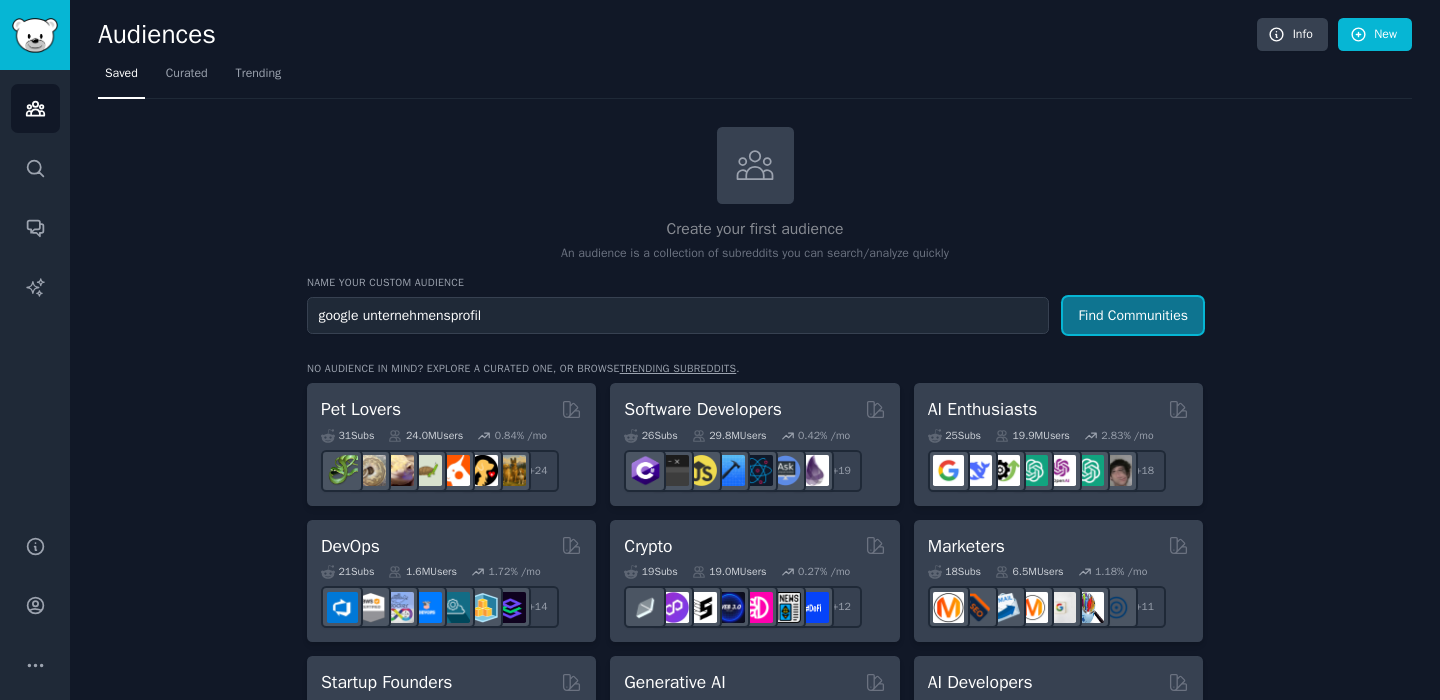 click on "Find Communities" at bounding box center (1133, 315) 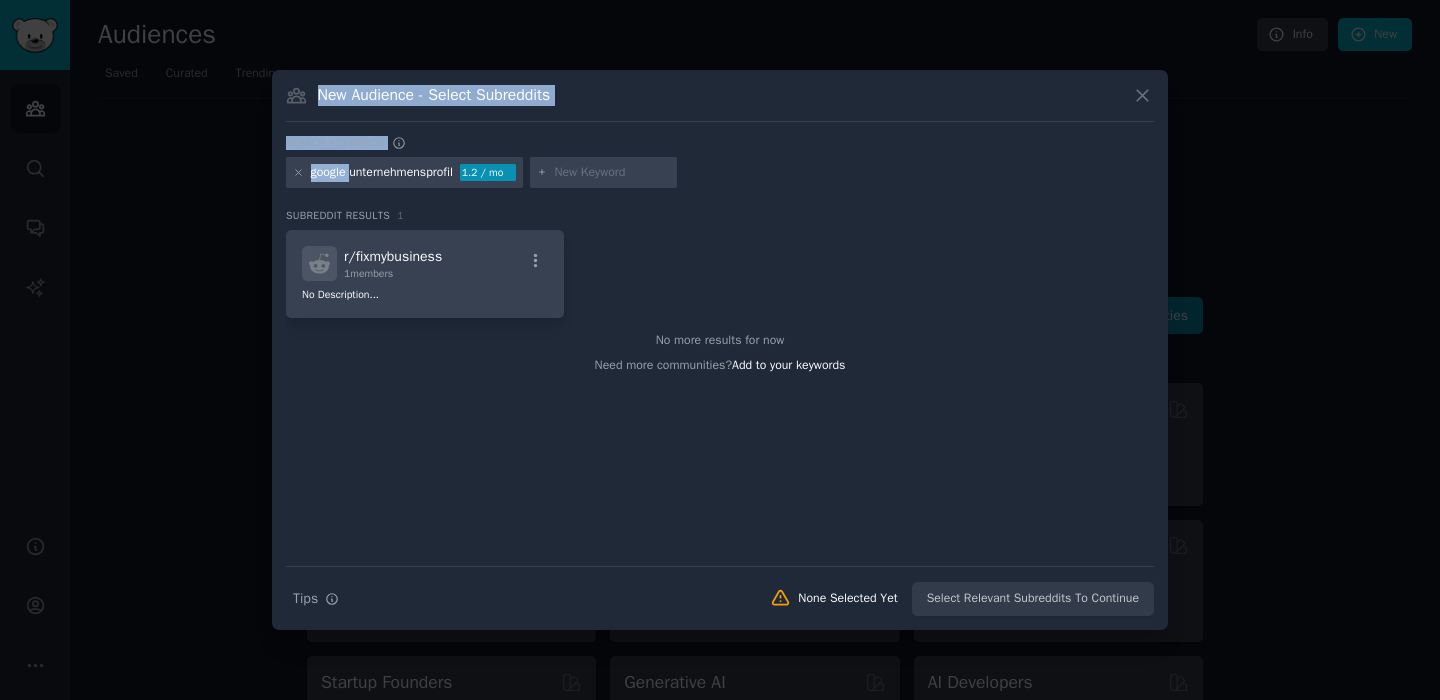 drag, startPoint x: 355, startPoint y: 175, endPoint x: 265, endPoint y: 176, distance: 90.005554 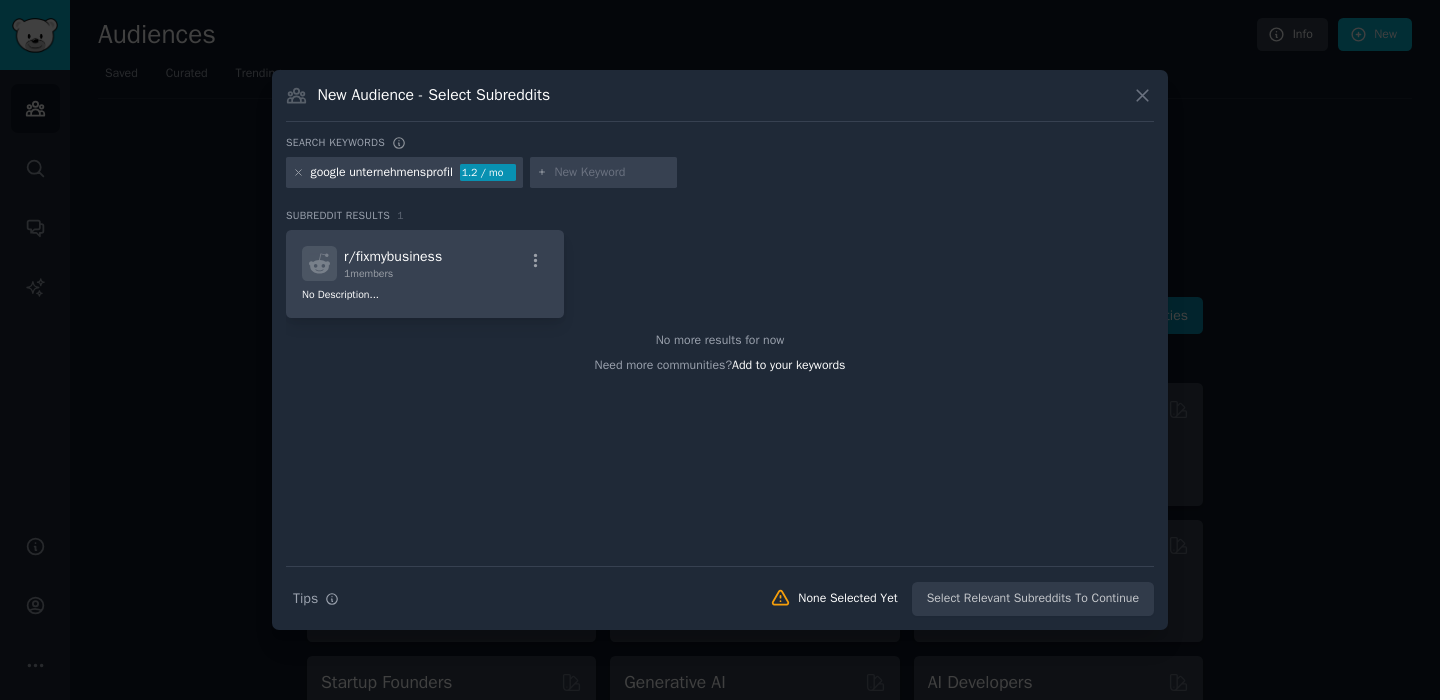 click on "google unternehmensprofil" at bounding box center (382, 173) 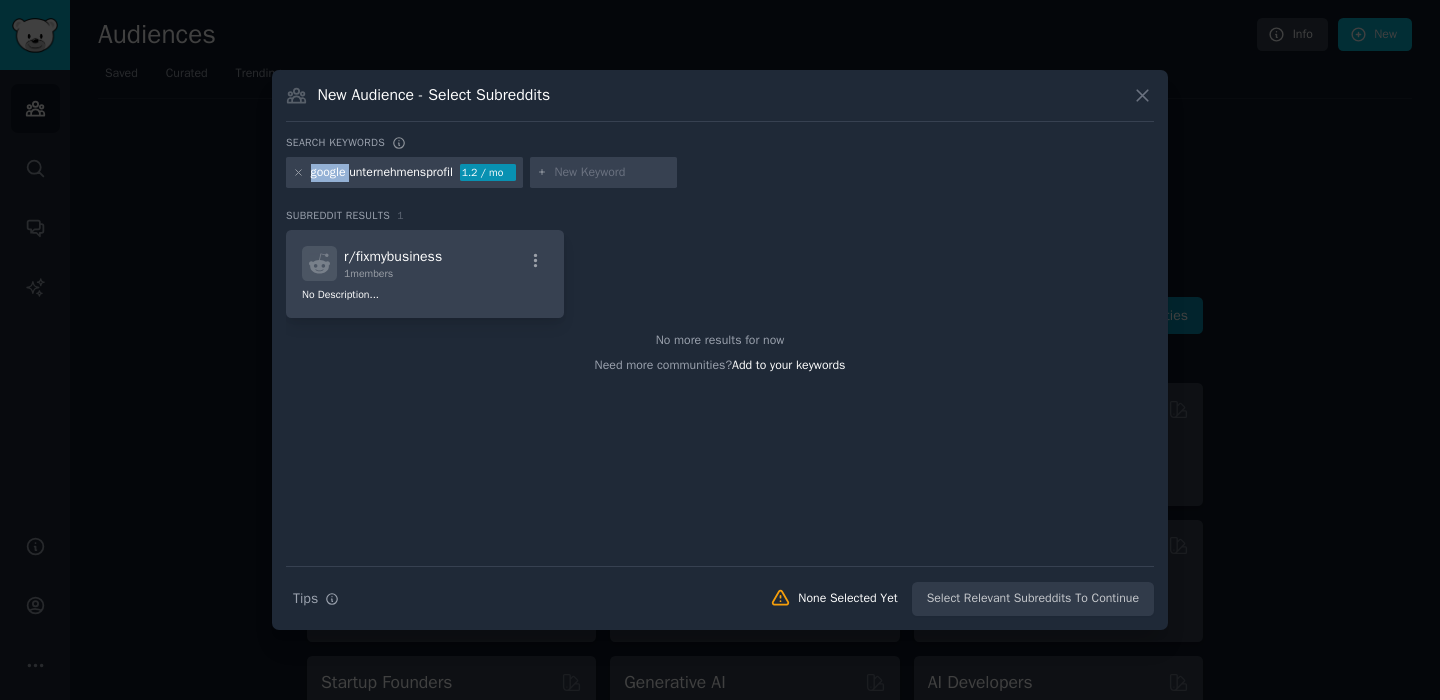 drag, startPoint x: 356, startPoint y: 172, endPoint x: 291, endPoint y: 174, distance: 65.03076 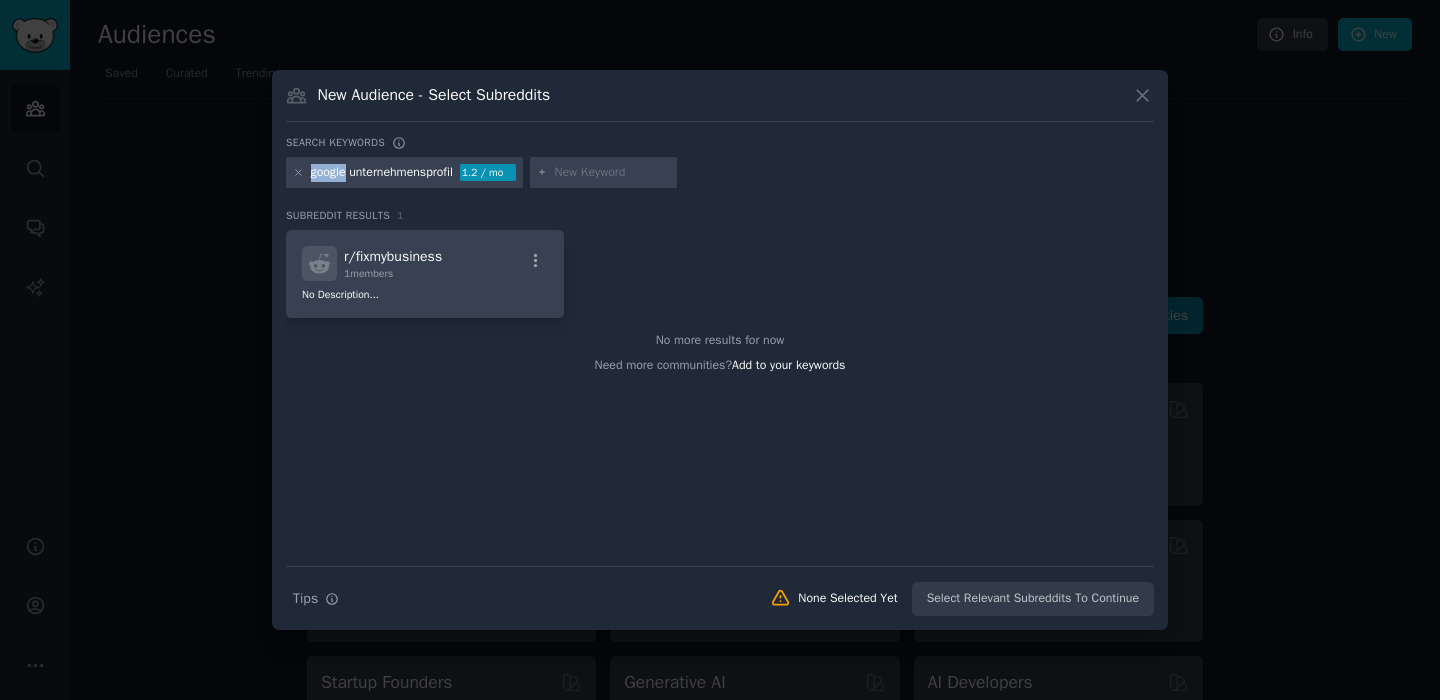 click on "google unternehmensprofil" at bounding box center [382, 173] 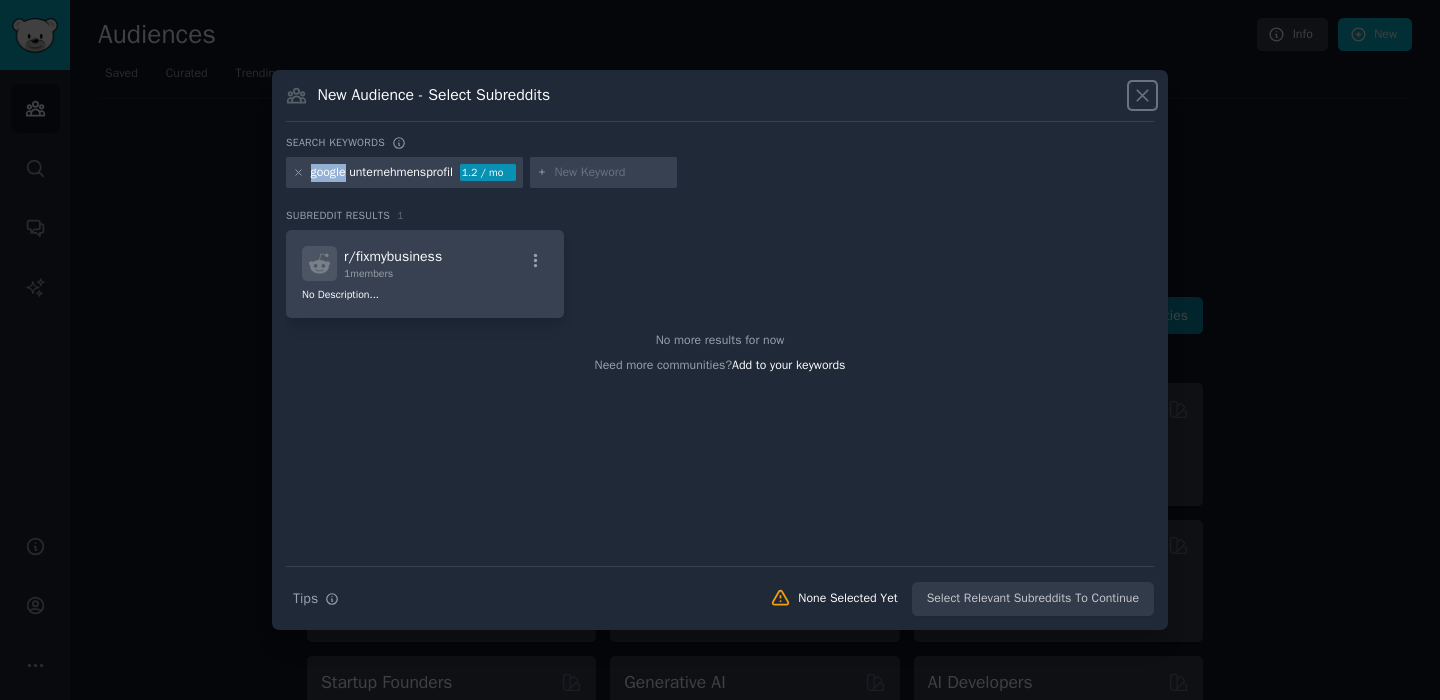 click 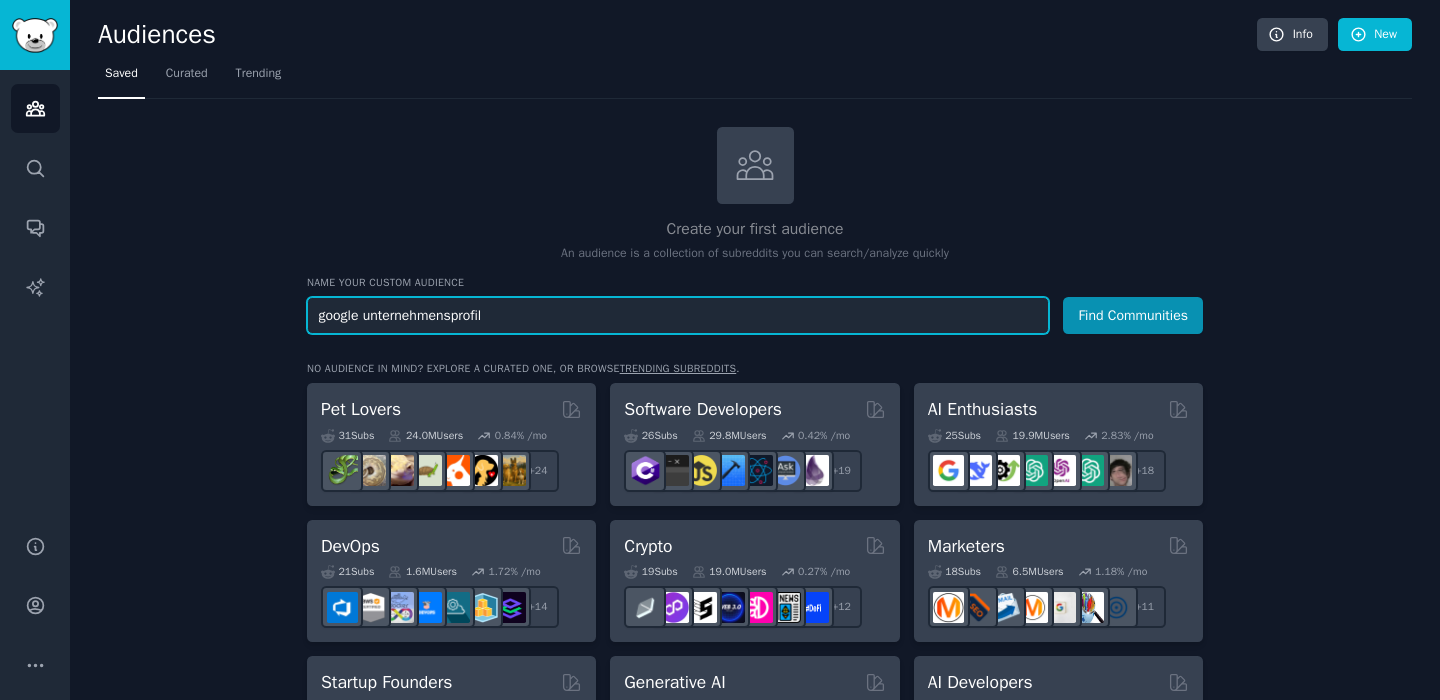 click on "google unternehmensprofil" at bounding box center (678, 315) 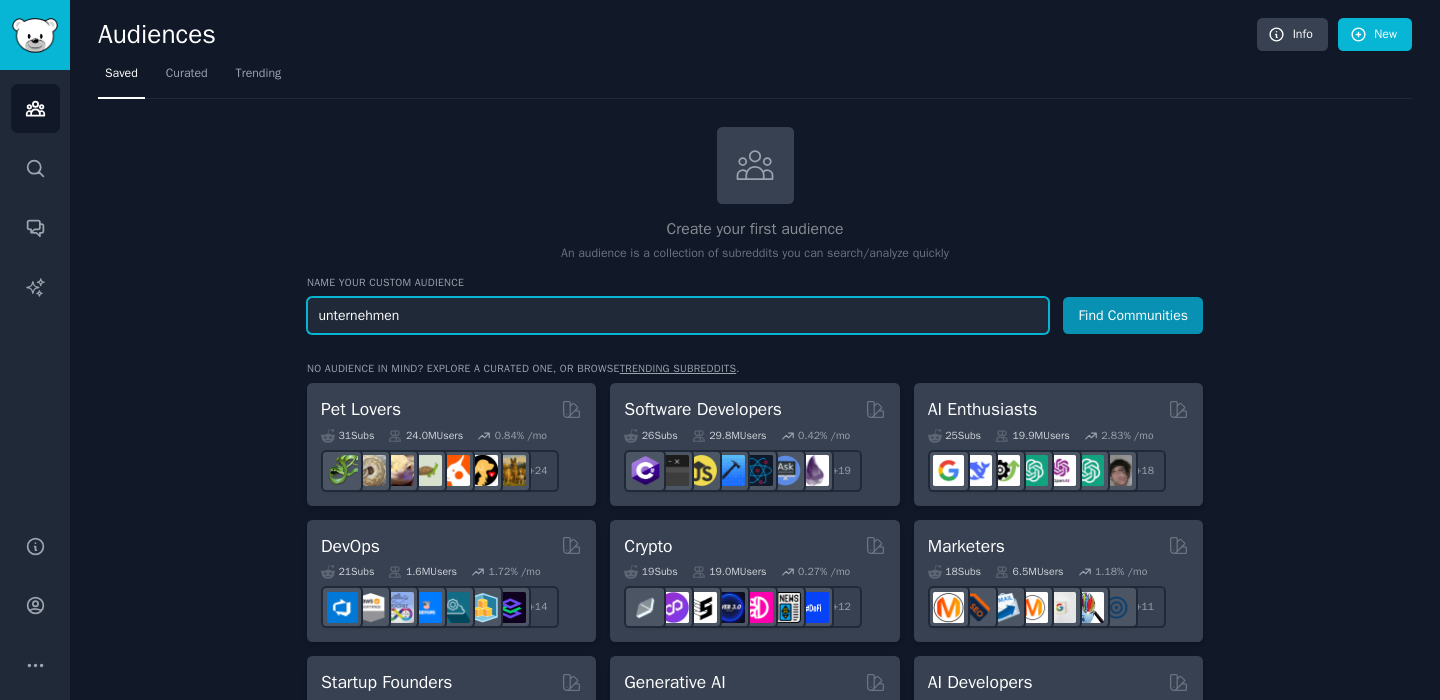 type on "unternehmen" 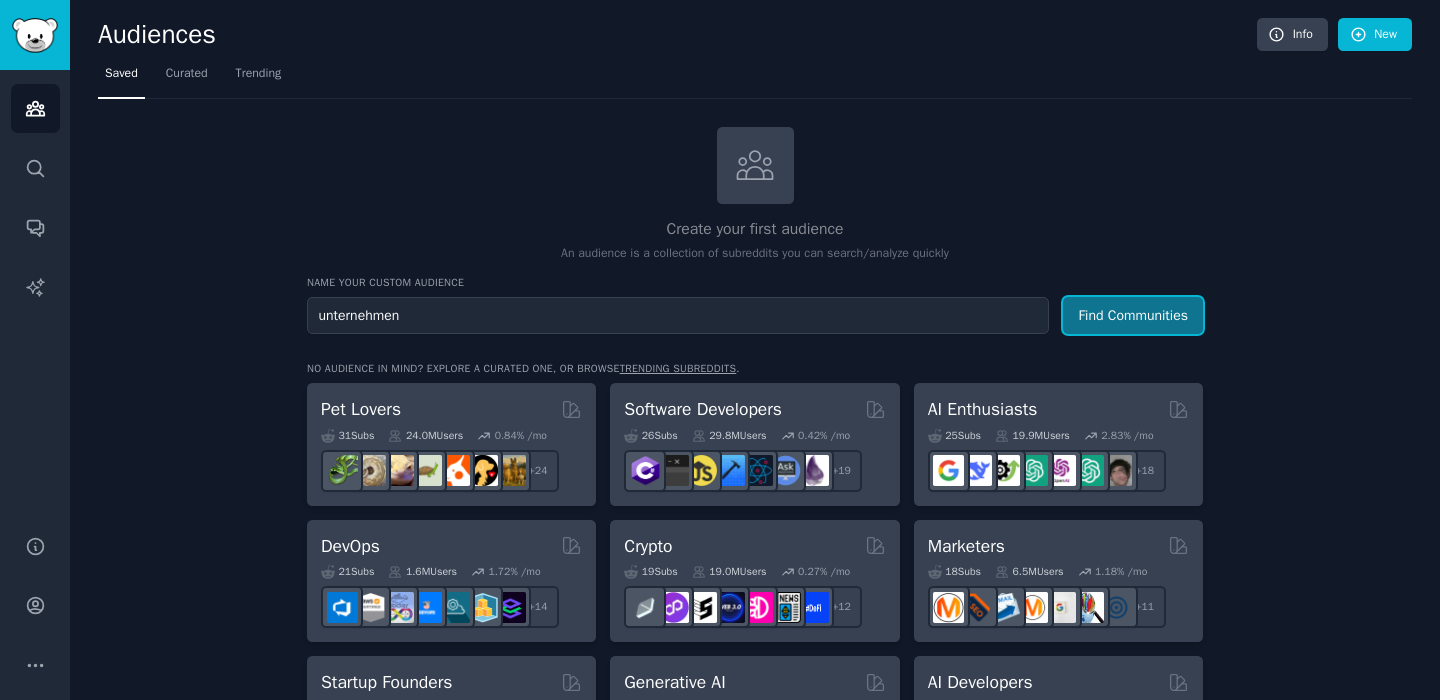 click on "Find Communities" at bounding box center [1133, 315] 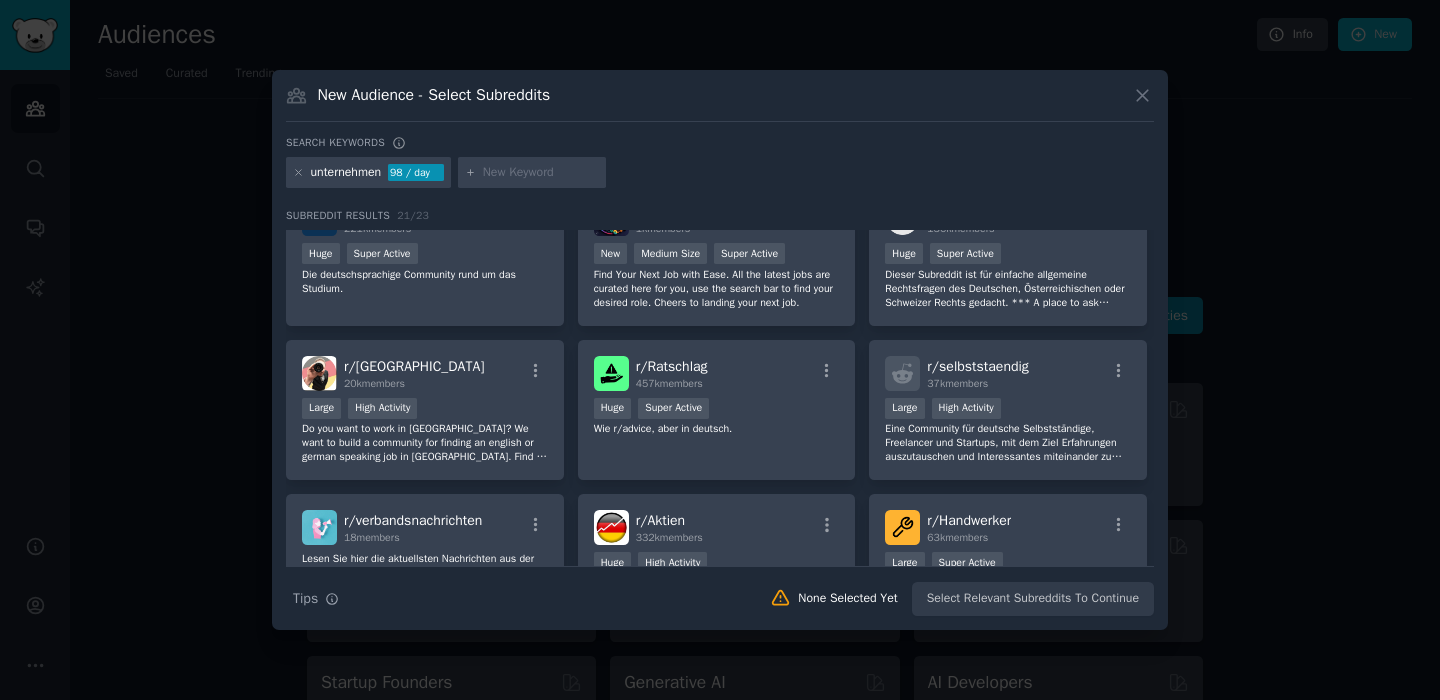 scroll, scrollTop: 485, scrollLeft: 0, axis: vertical 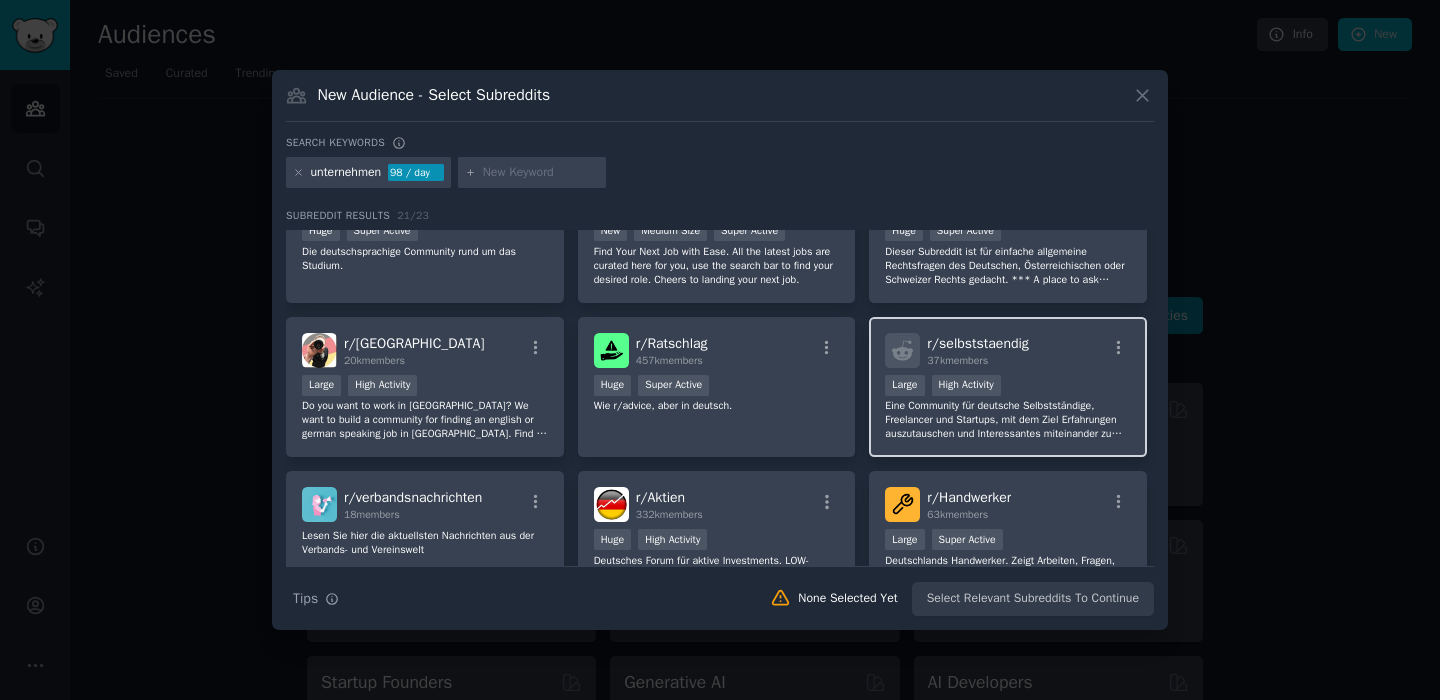 click on "r/ selbststaendig" at bounding box center (978, 343) 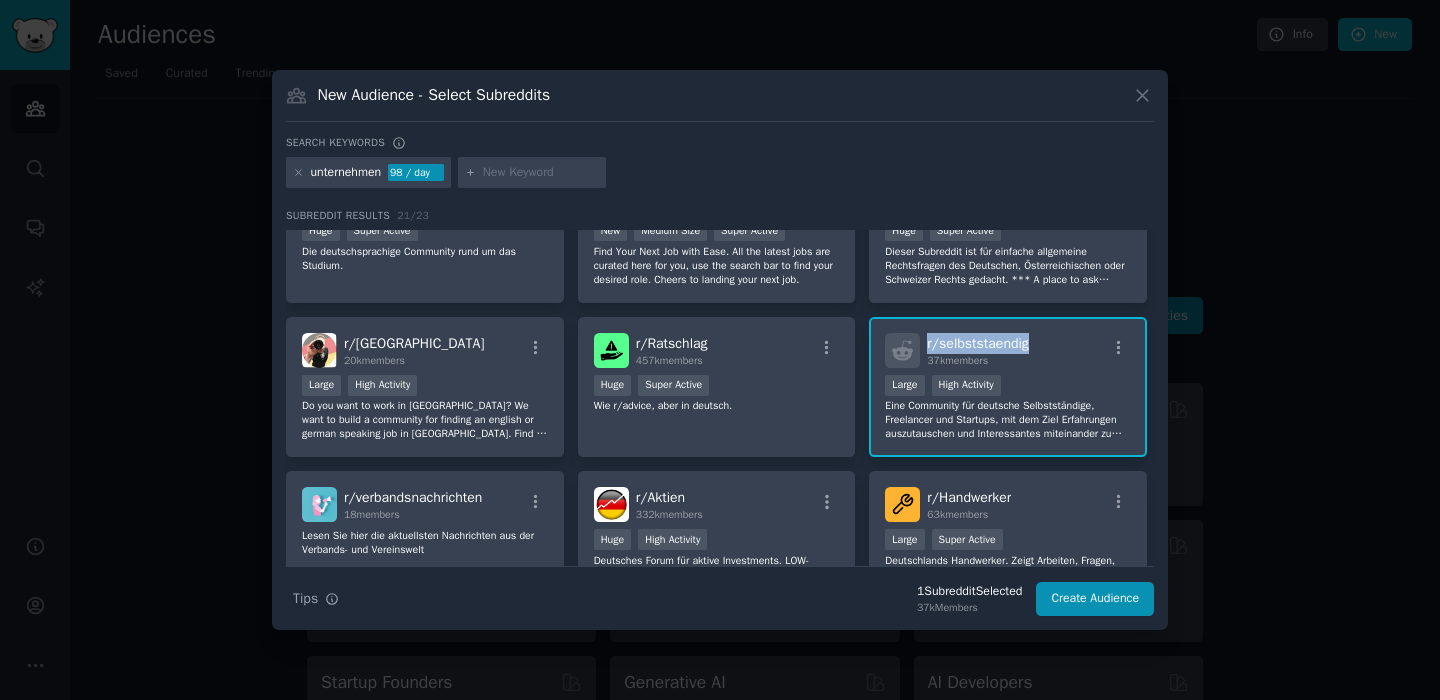 drag, startPoint x: 1051, startPoint y: 341, endPoint x: 915, endPoint y: 346, distance: 136.09187 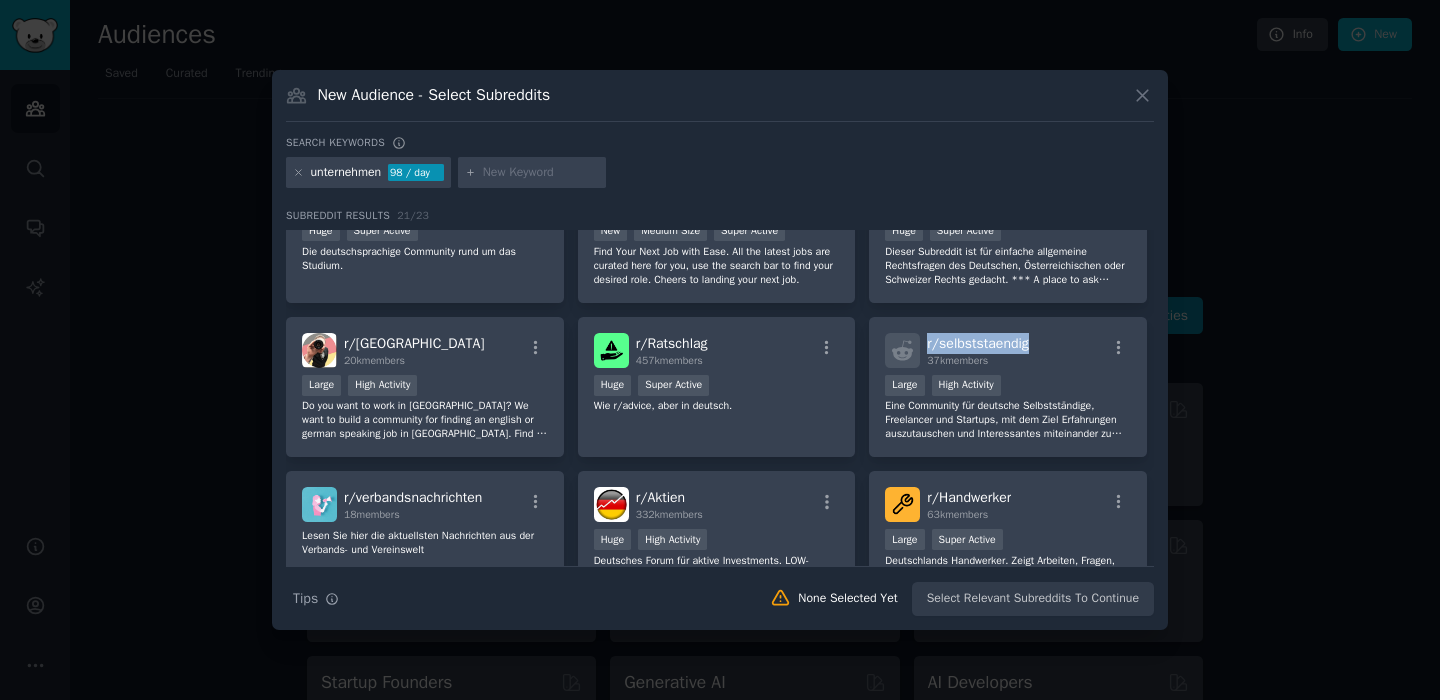 copy on "r/ selbststaendig" 